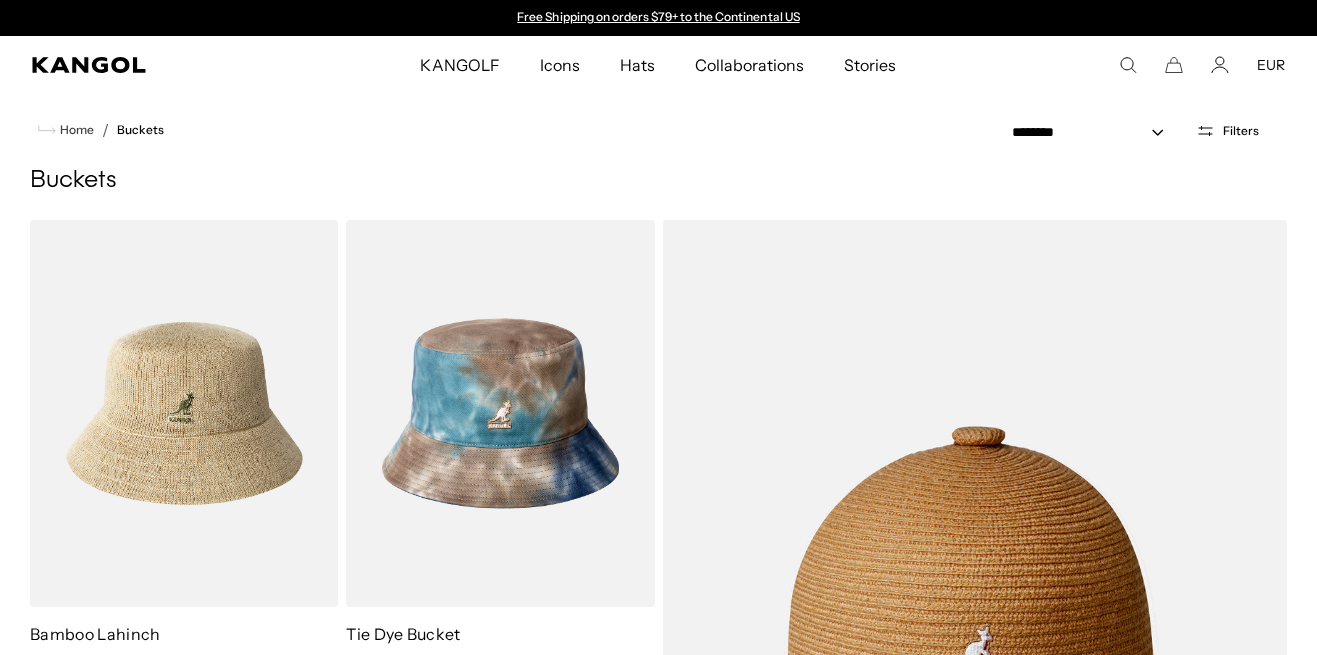 scroll, scrollTop: 9502, scrollLeft: 0, axis: vertical 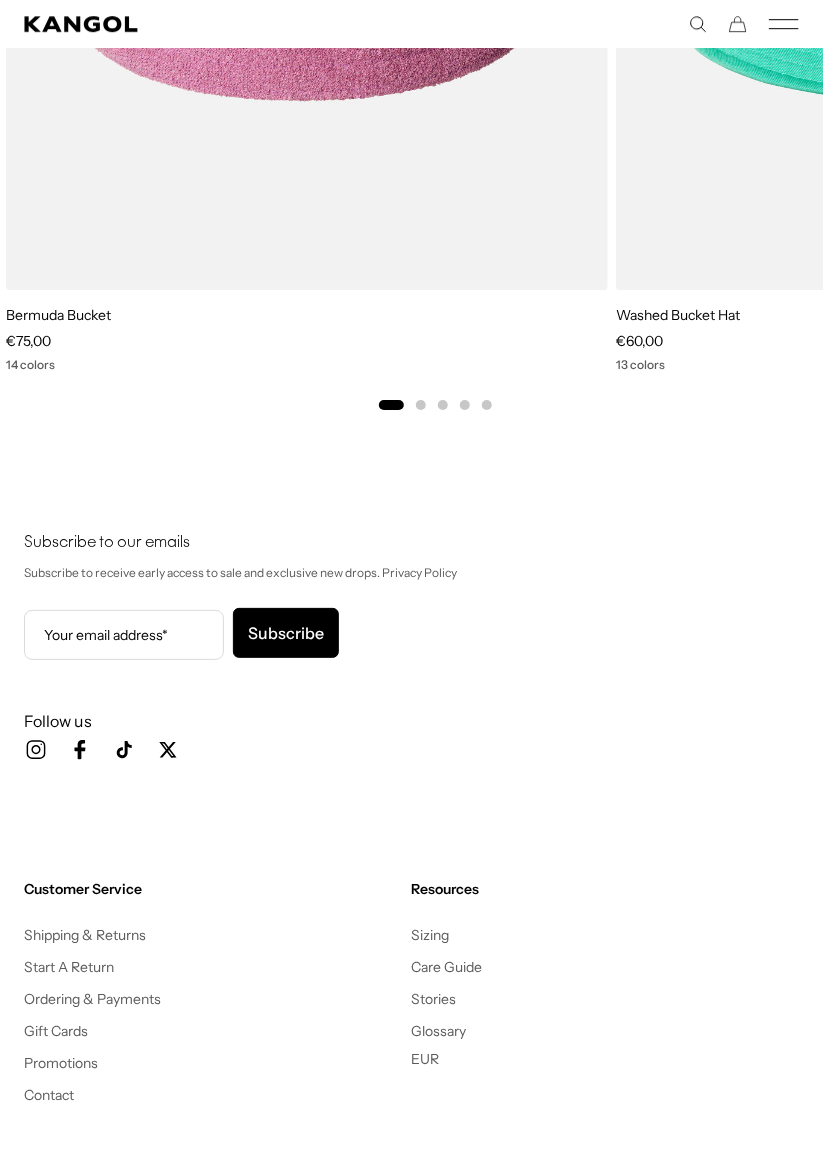 click on "Icon Instagram" 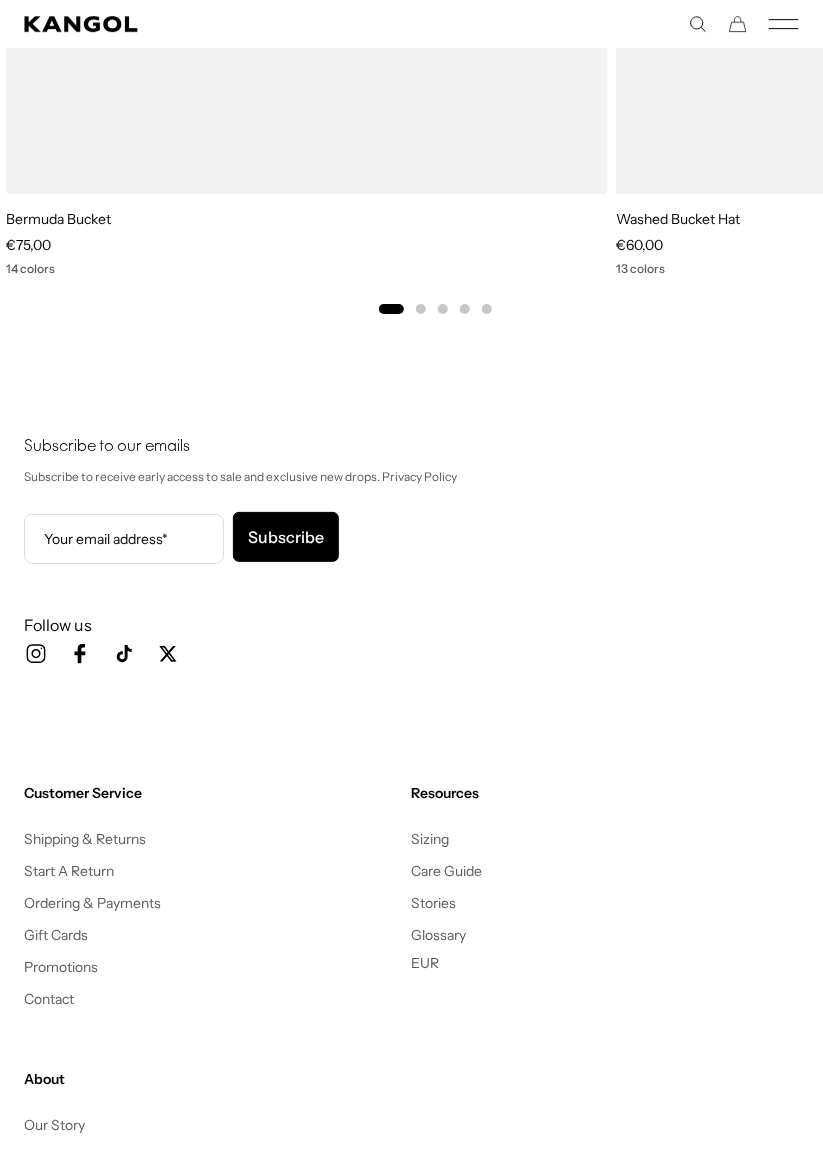 scroll, scrollTop: 0, scrollLeft: 412, axis: horizontal 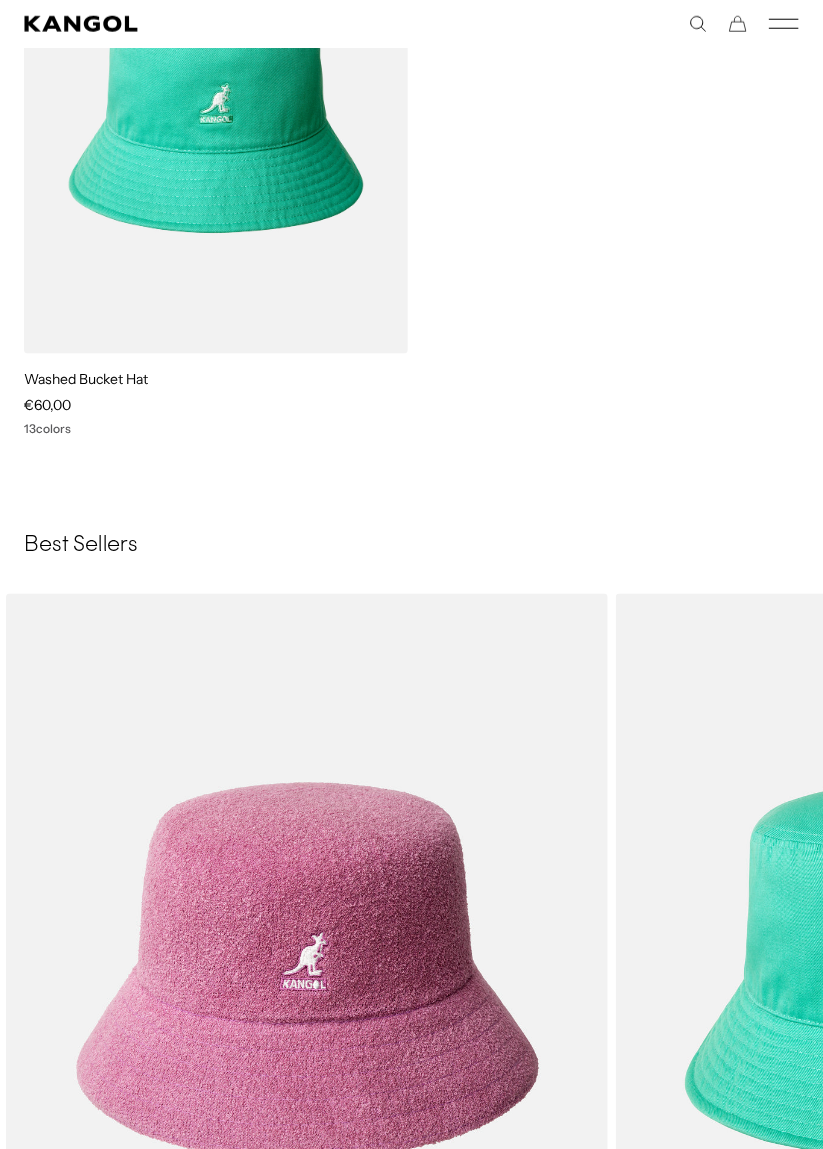 click on "KANGOLF
KANGOLF
Shop the KANGOLF Collection
Golf Accessories
All Golf
Icons
Icons" at bounding box center [411, 24] 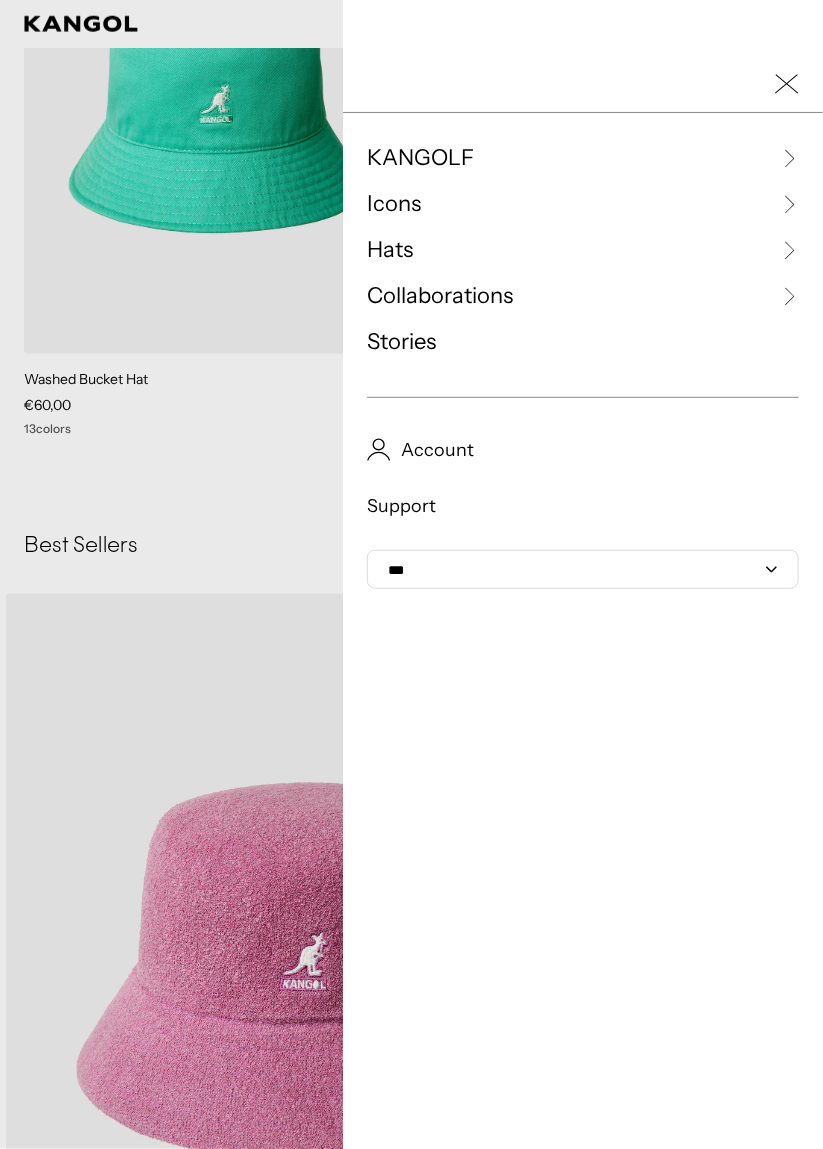 click on "Hats" at bounding box center (583, 250) 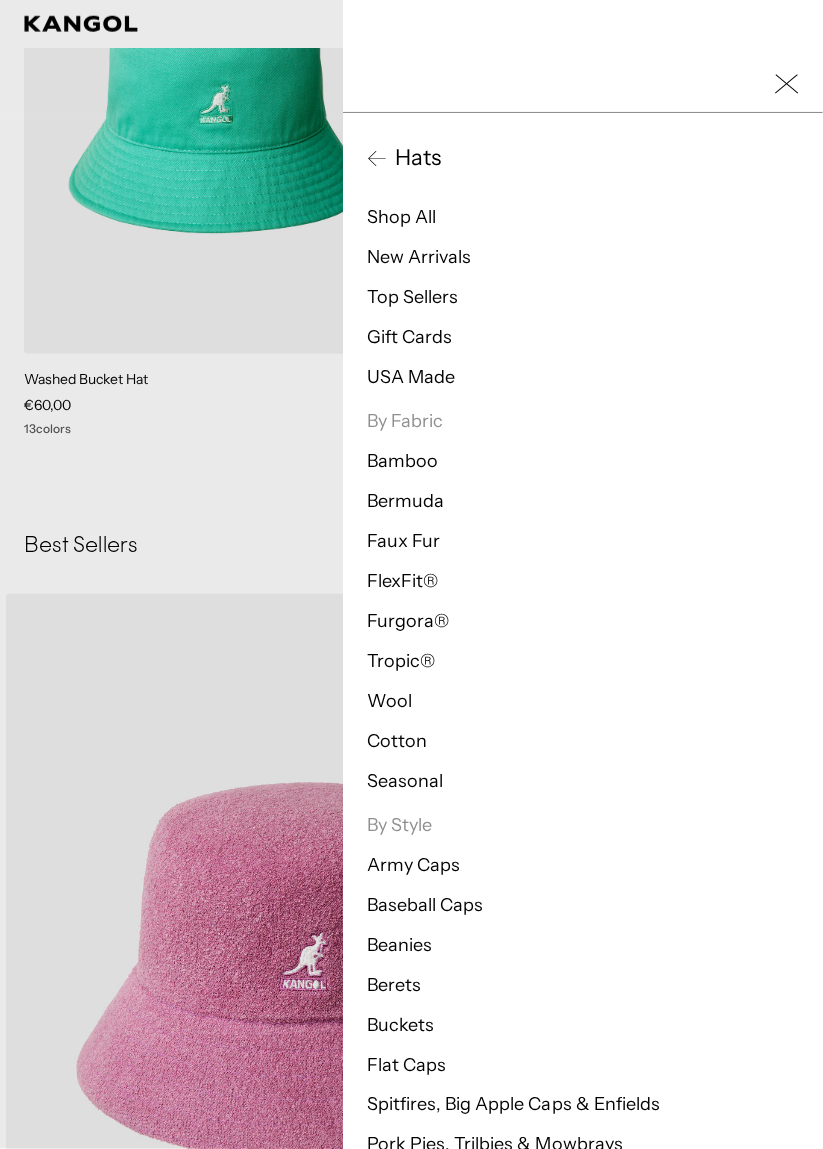 scroll, scrollTop: 0, scrollLeft: 412, axis: horizontal 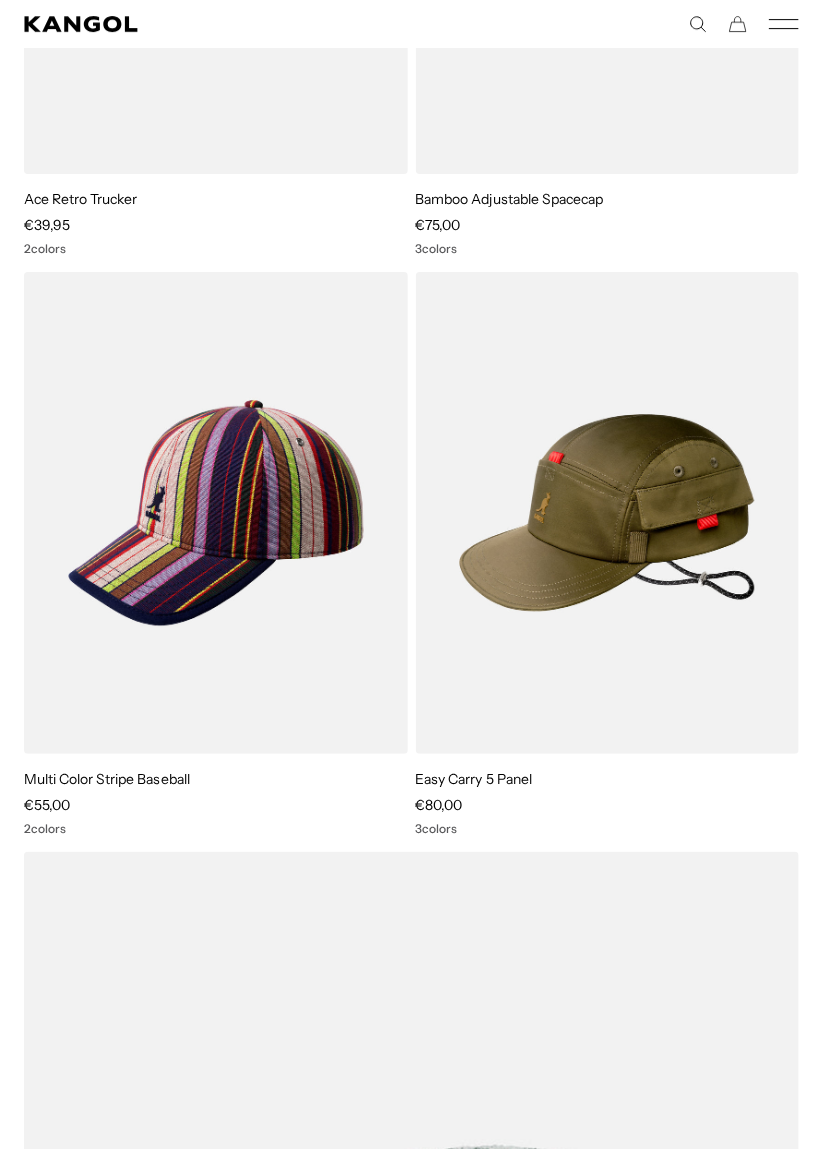 click at bounding box center [0, 0] 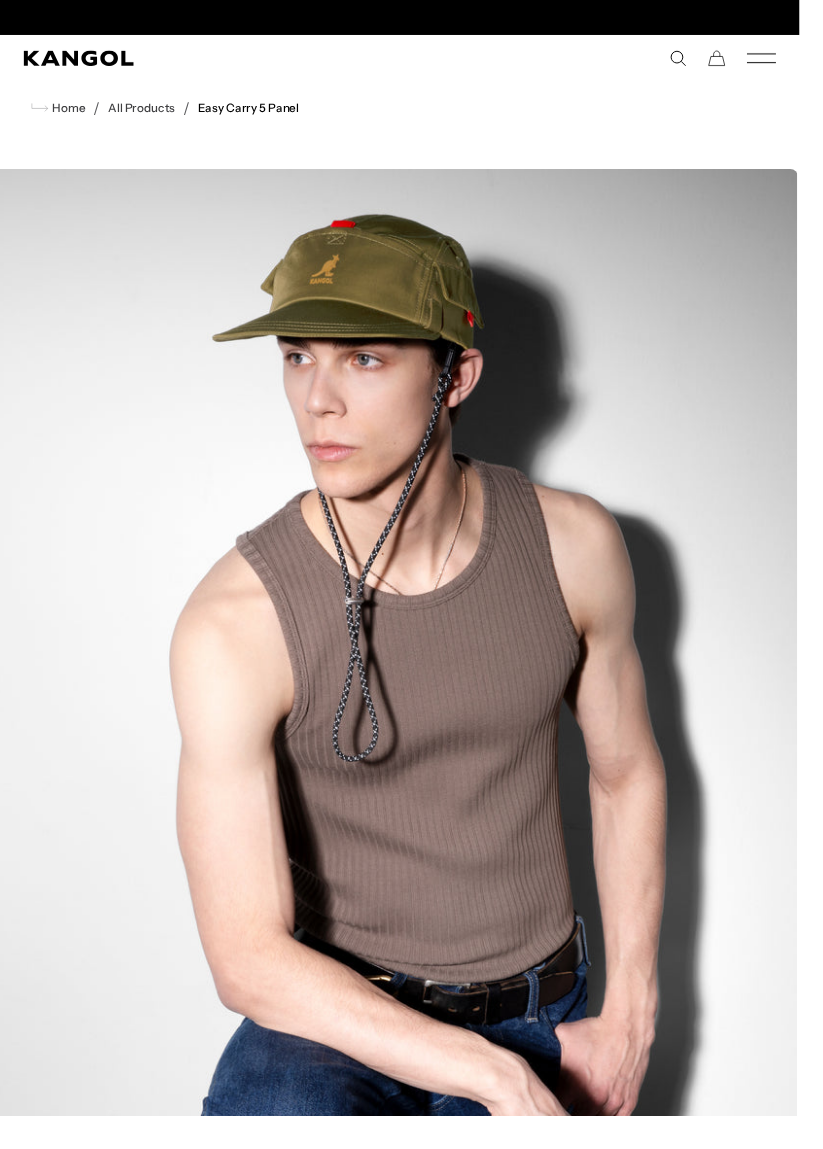 scroll, scrollTop: 0, scrollLeft: 0, axis: both 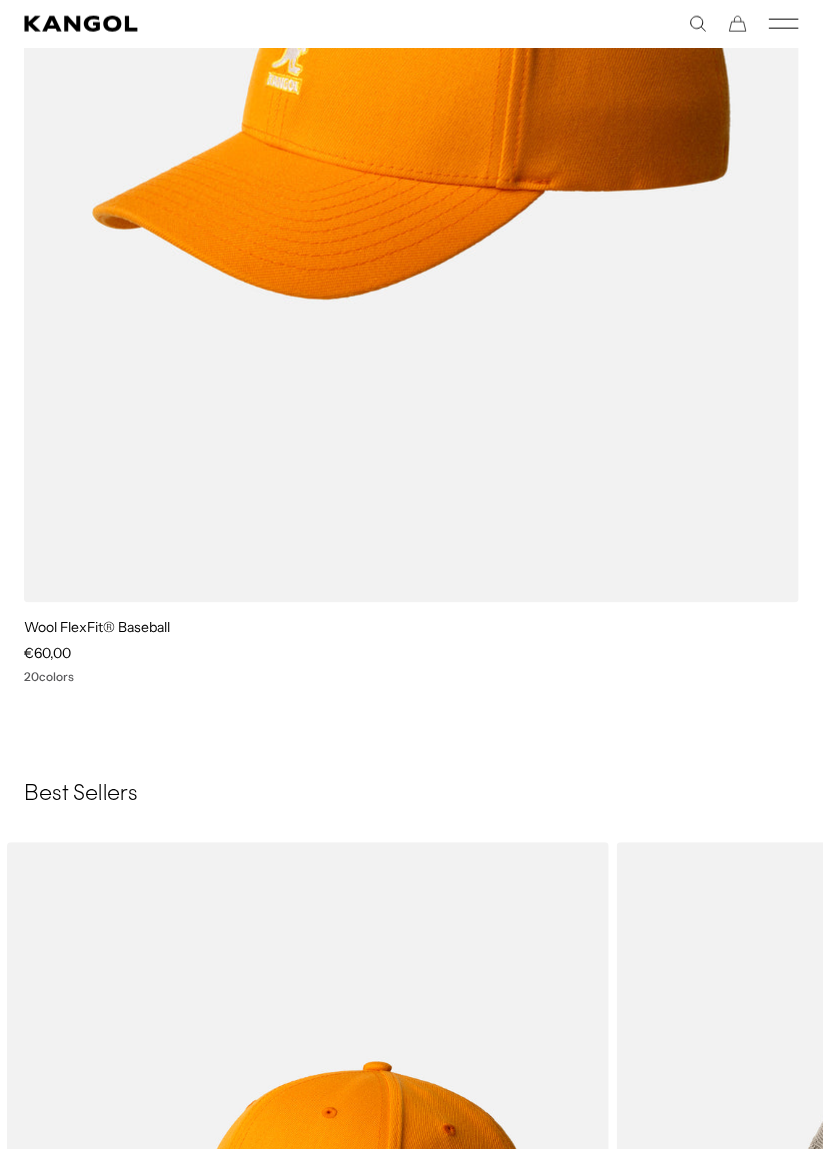 click 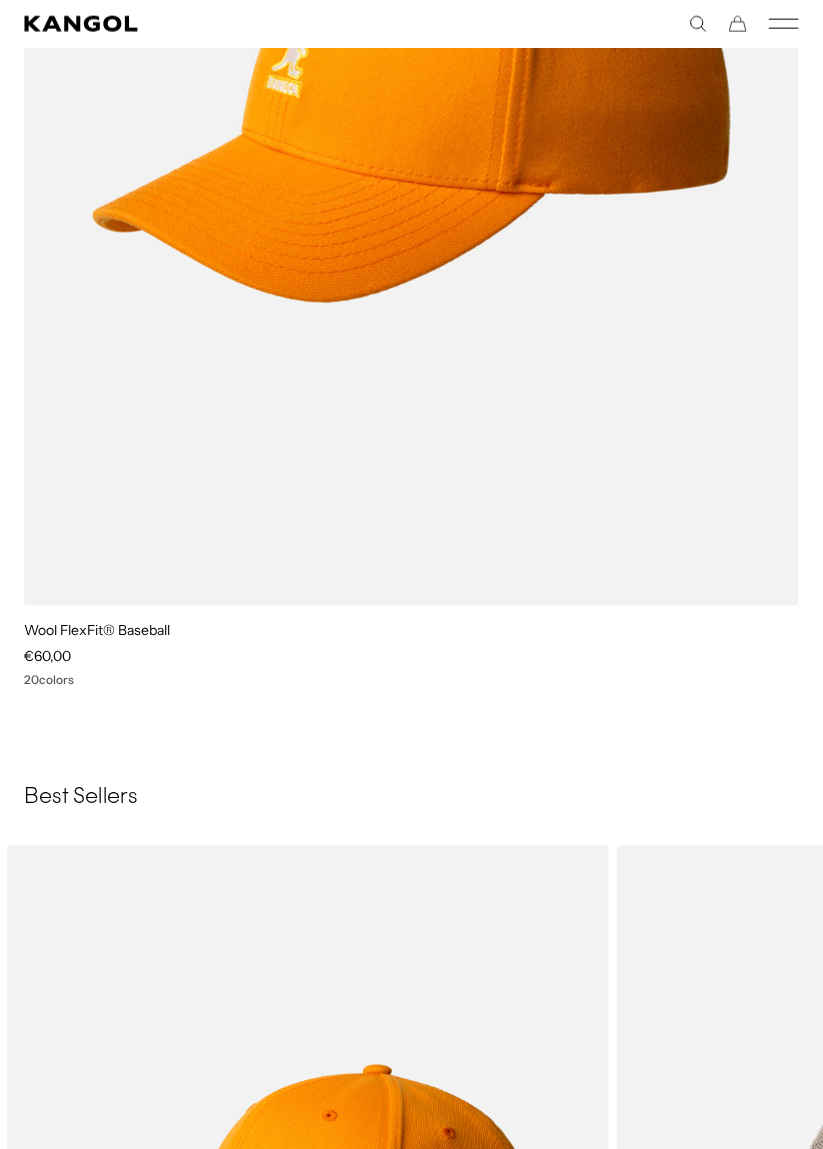 scroll, scrollTop: 0, scrollLeft: 412, axis: horizontal 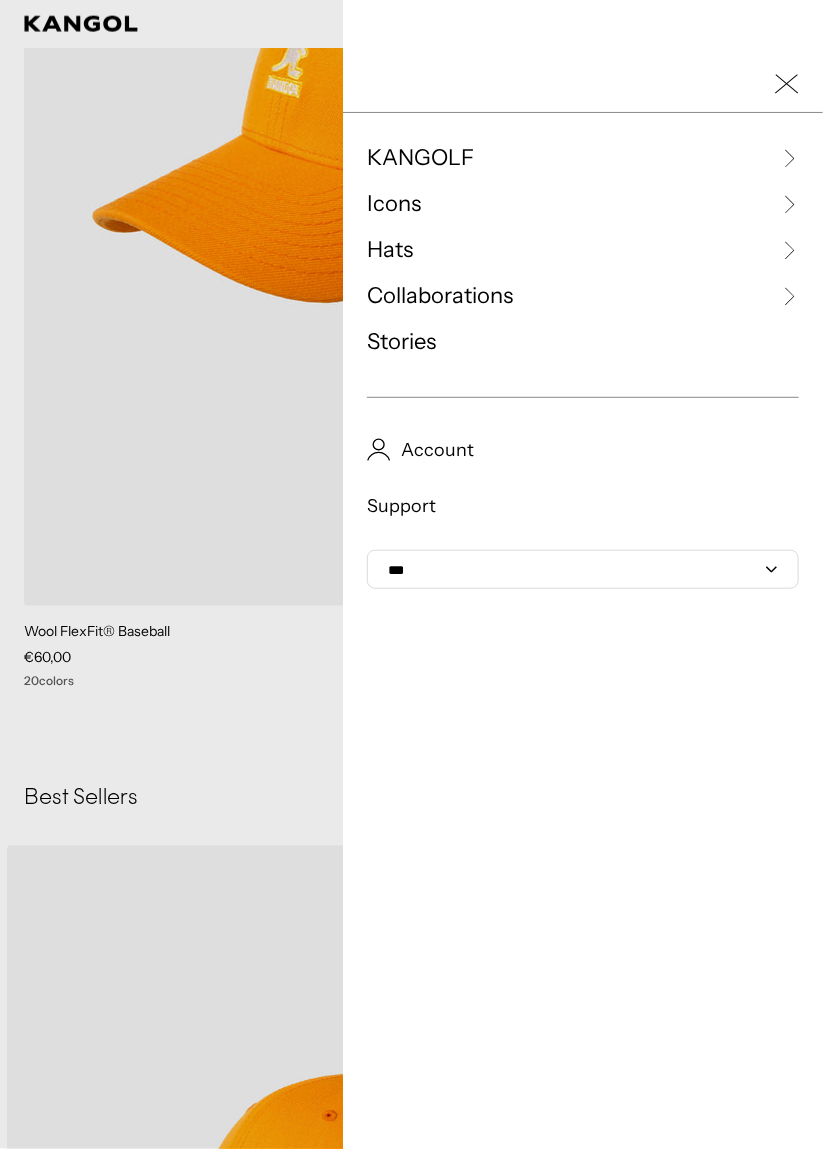 click on "Hats" at bounding box center (583, 250) 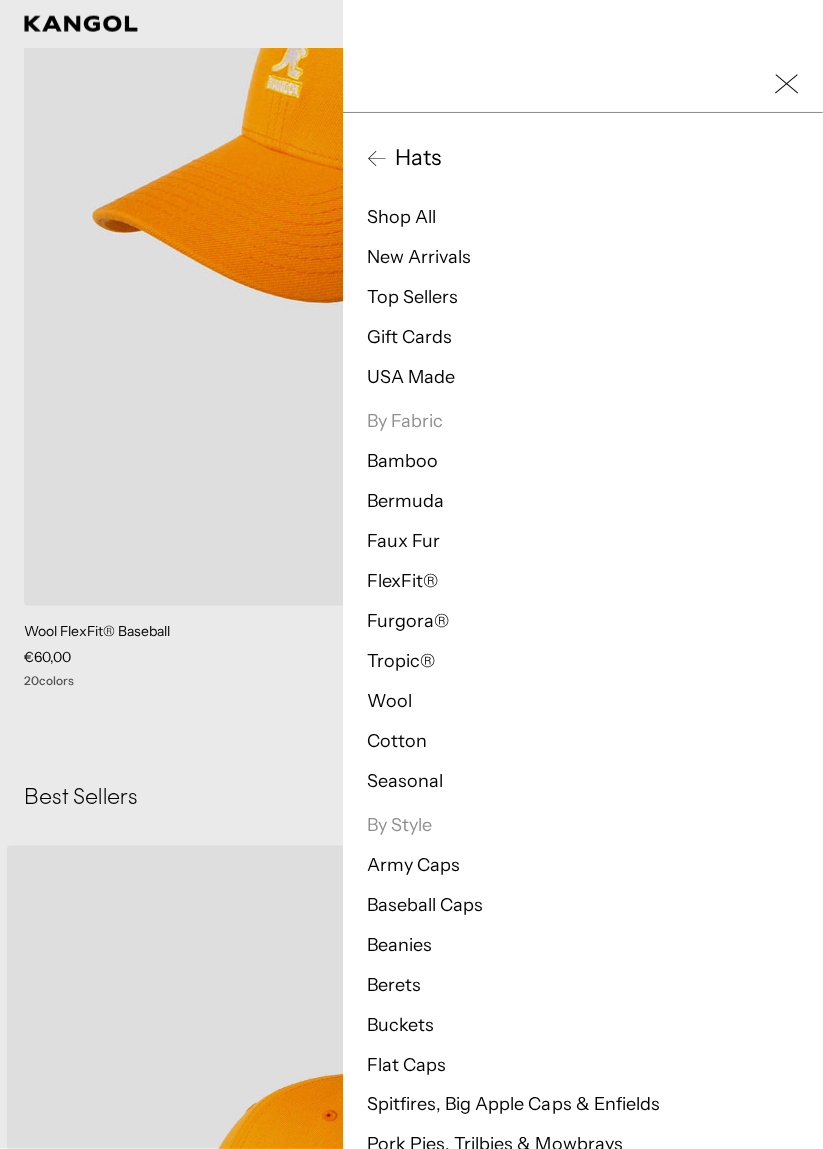 scroll, scrollTop: 0, scrollLeft: 0, axis: both 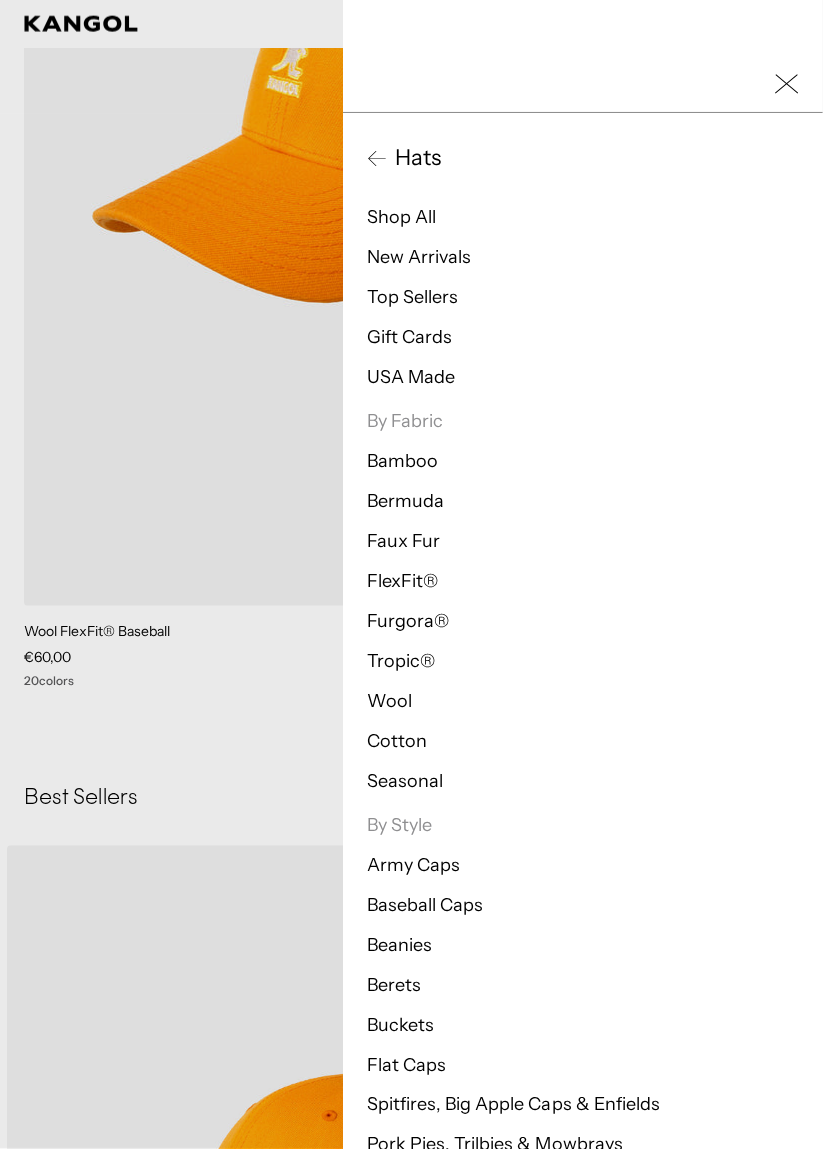 click on "Beanies" at bounding box center (399, 945) 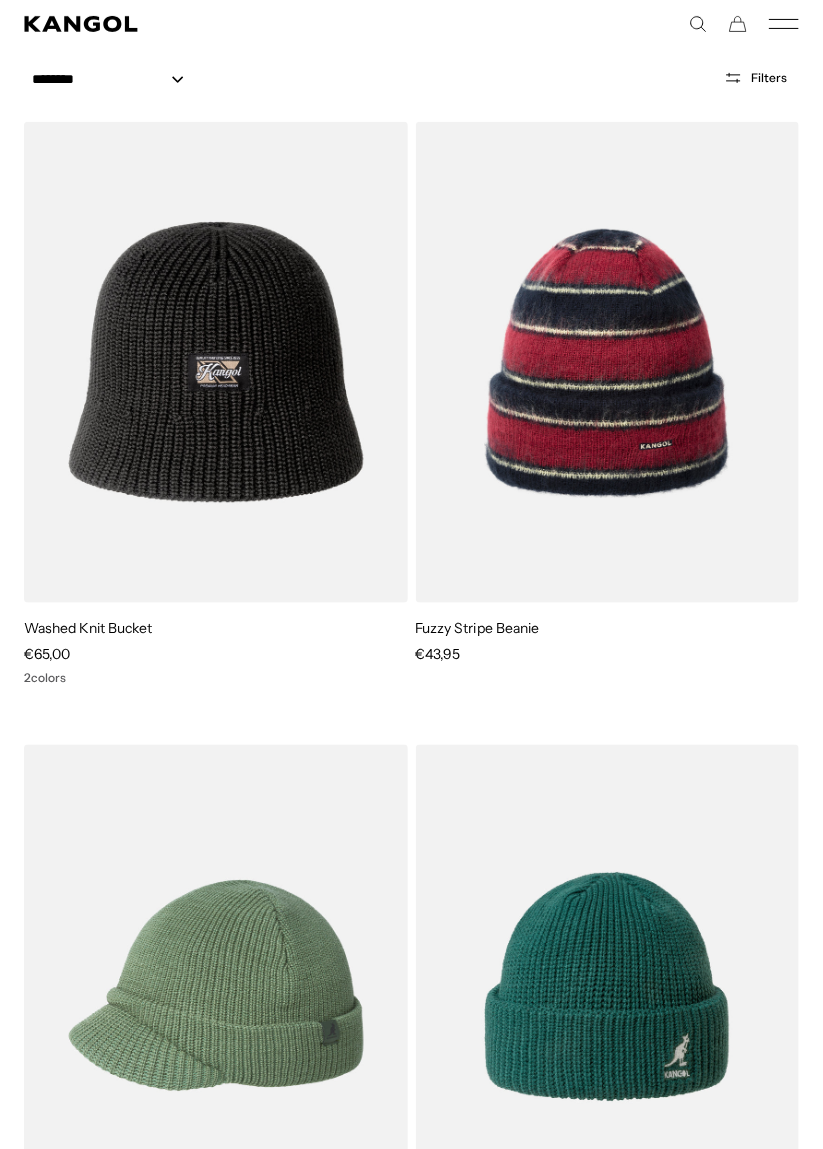 scroll, scrollTop: 448, scrollLeft: 0, axis: vertical 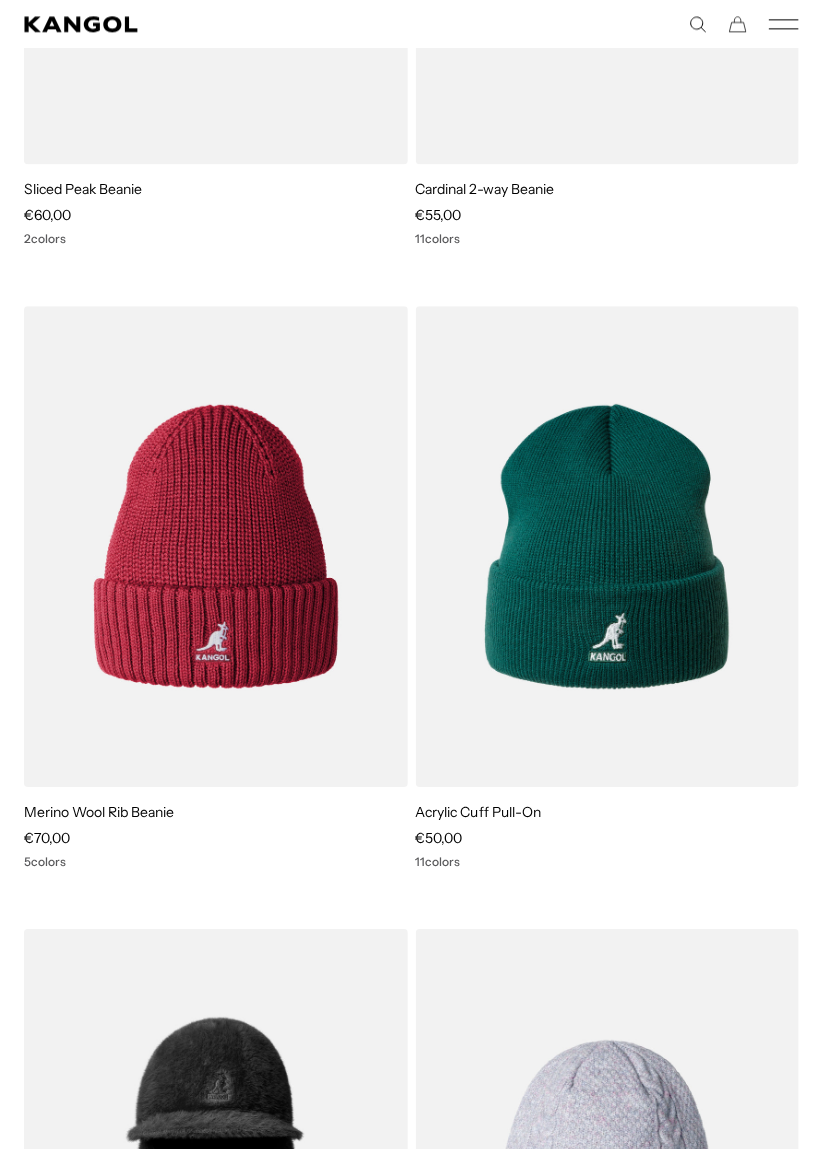 click 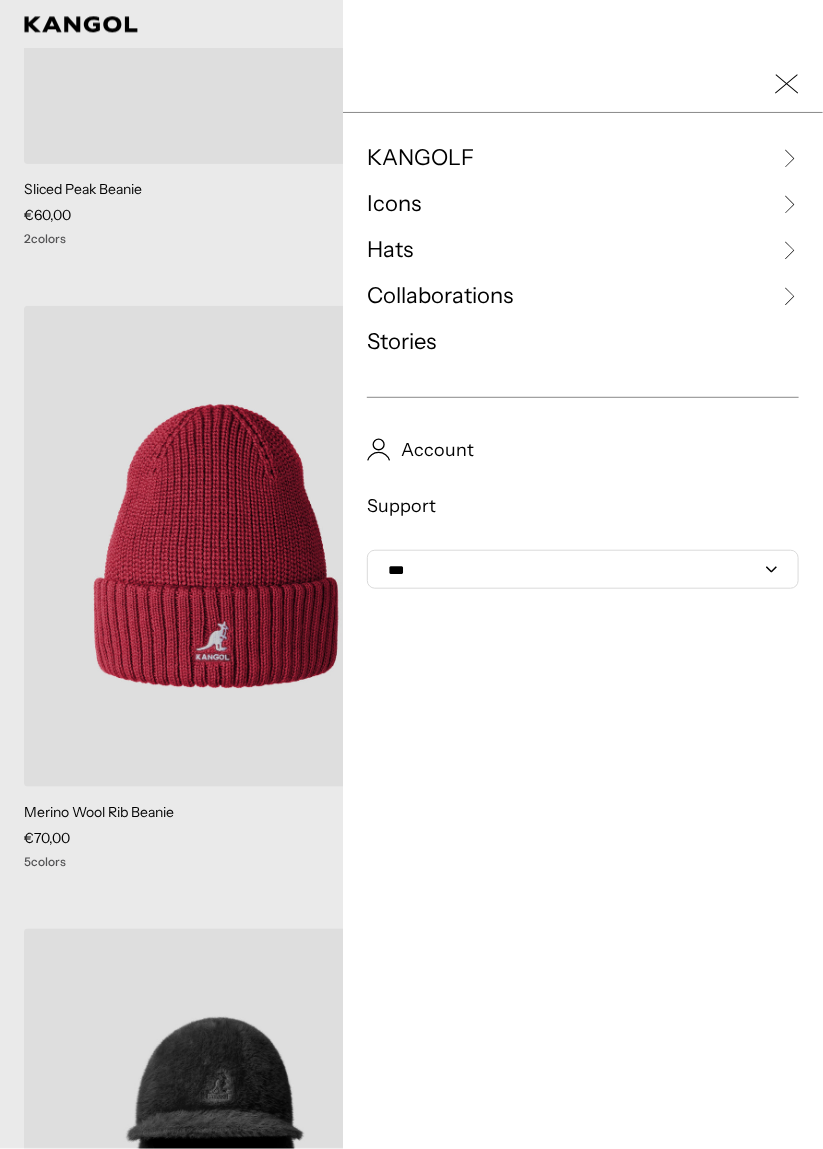 click on "Hats" at bounding box center [583, 250] 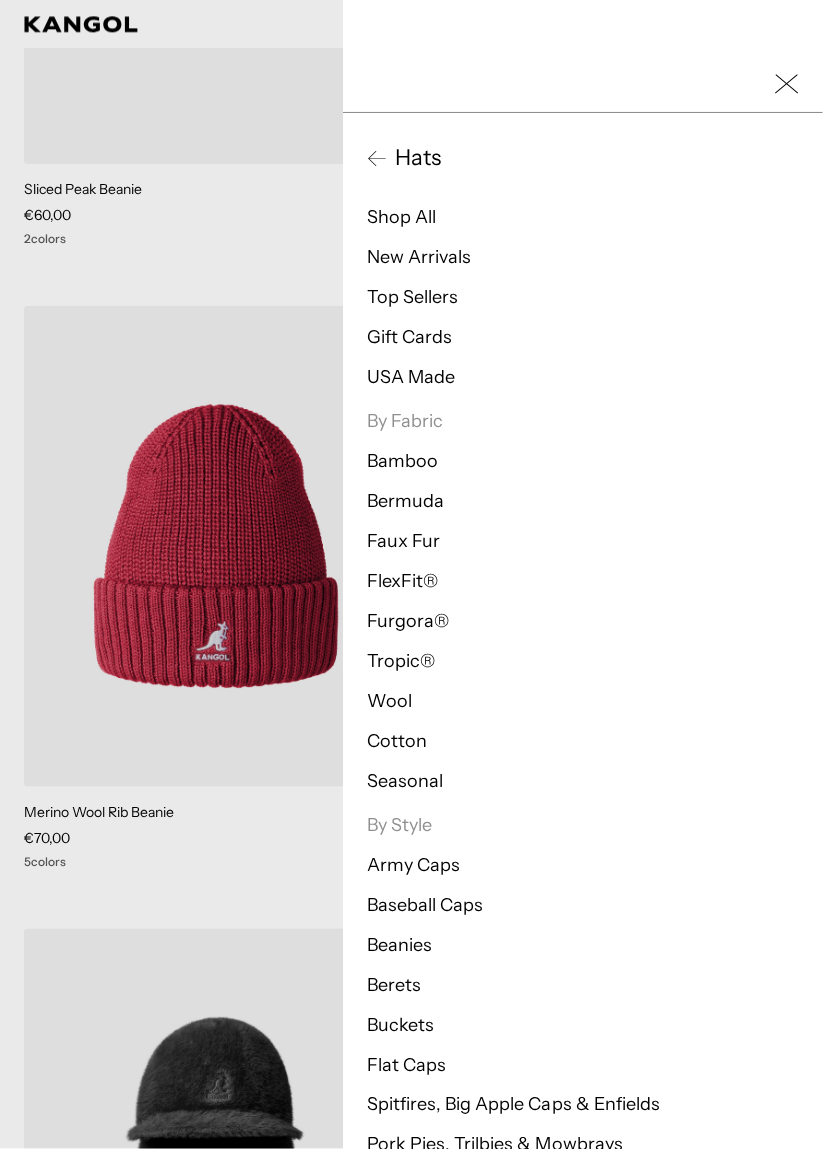 scroll, scrollTop: 0, scrollLeft: 412, axis: horizontal 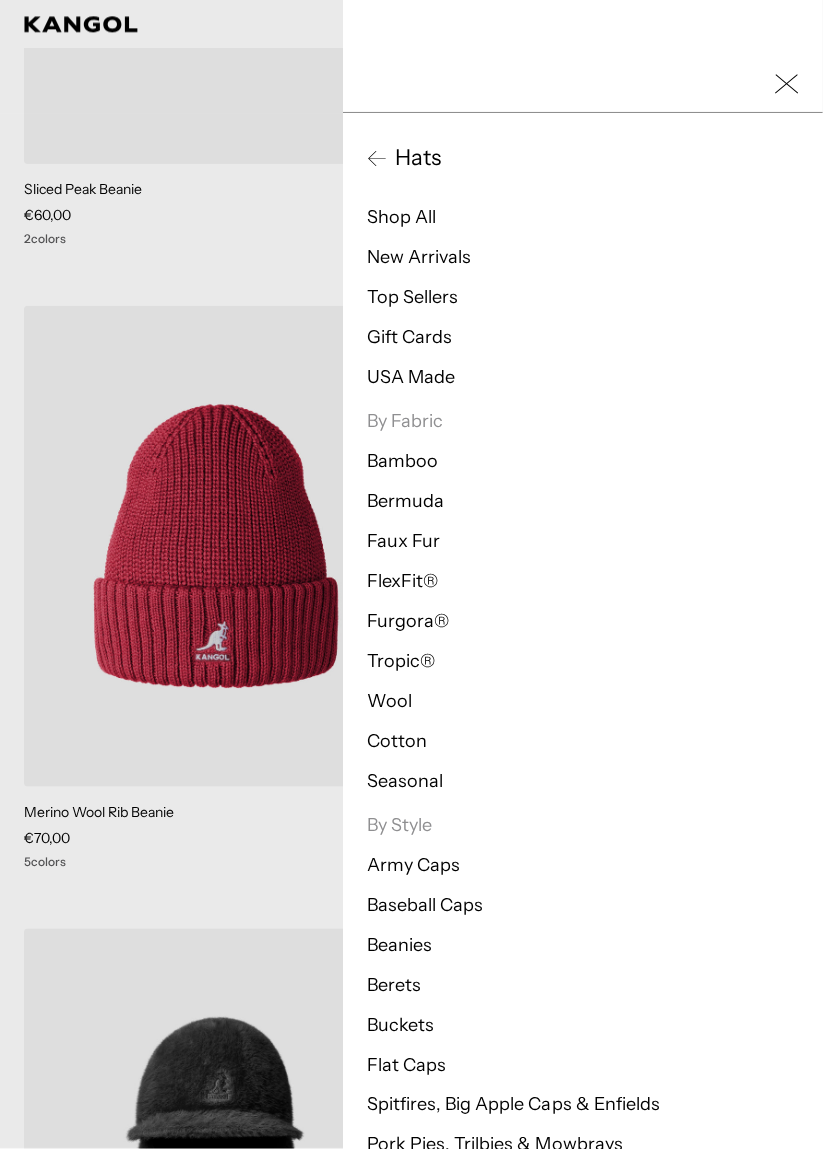 click on "Top Sellers" at bounding box center [412, 297] 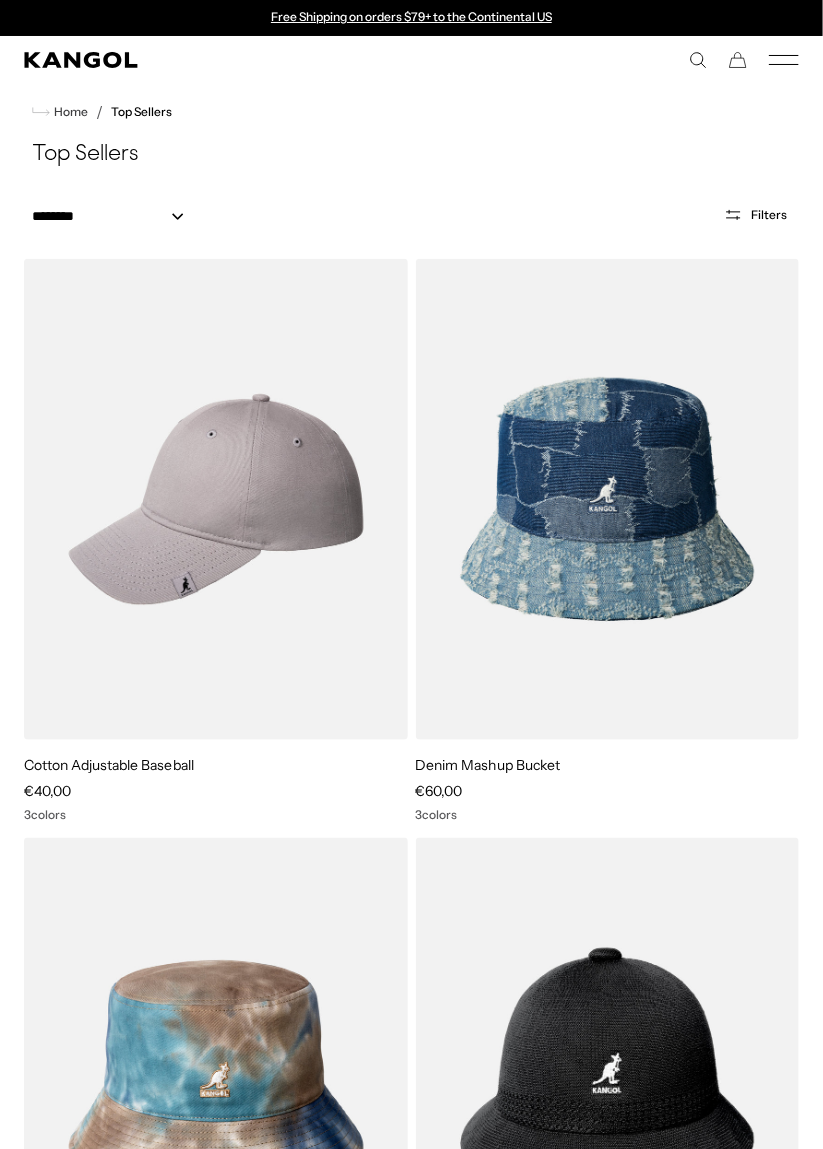 scroll, scrollTop: 437, scrollLeft: 0, axis: vertical 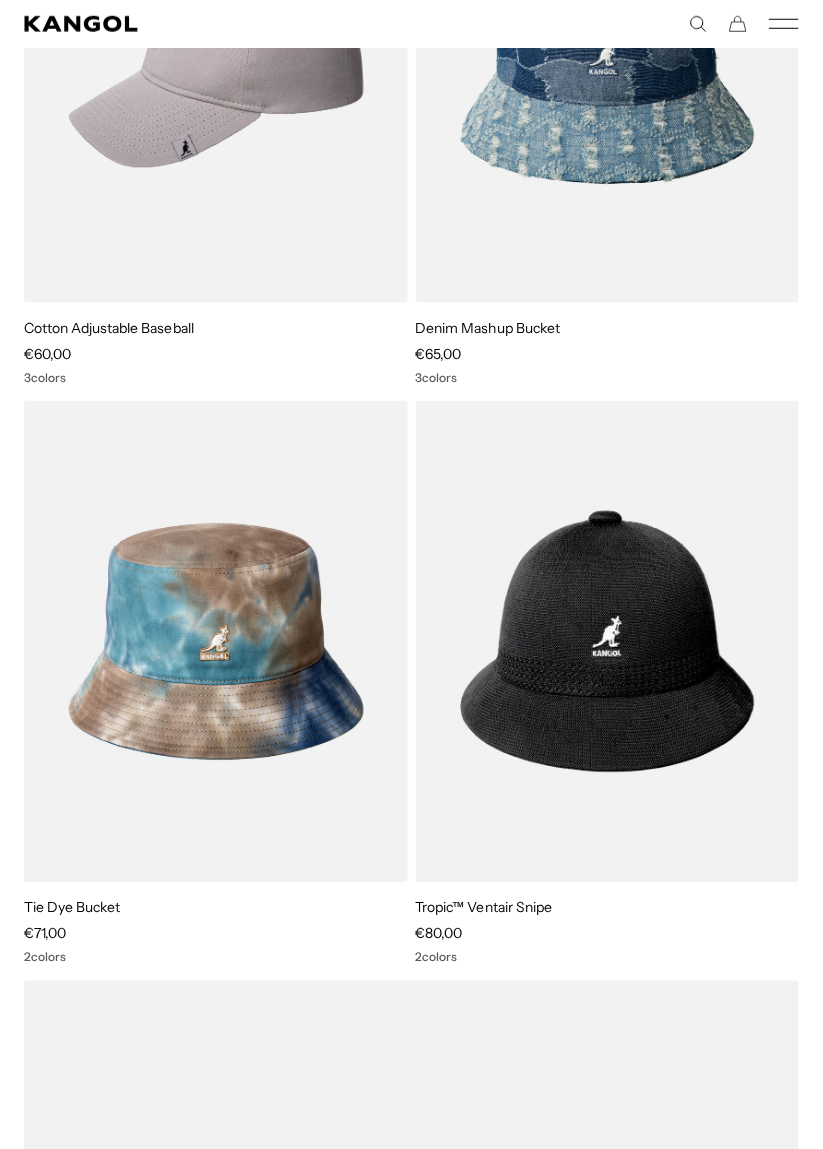 click at bounding box center [0, 0] 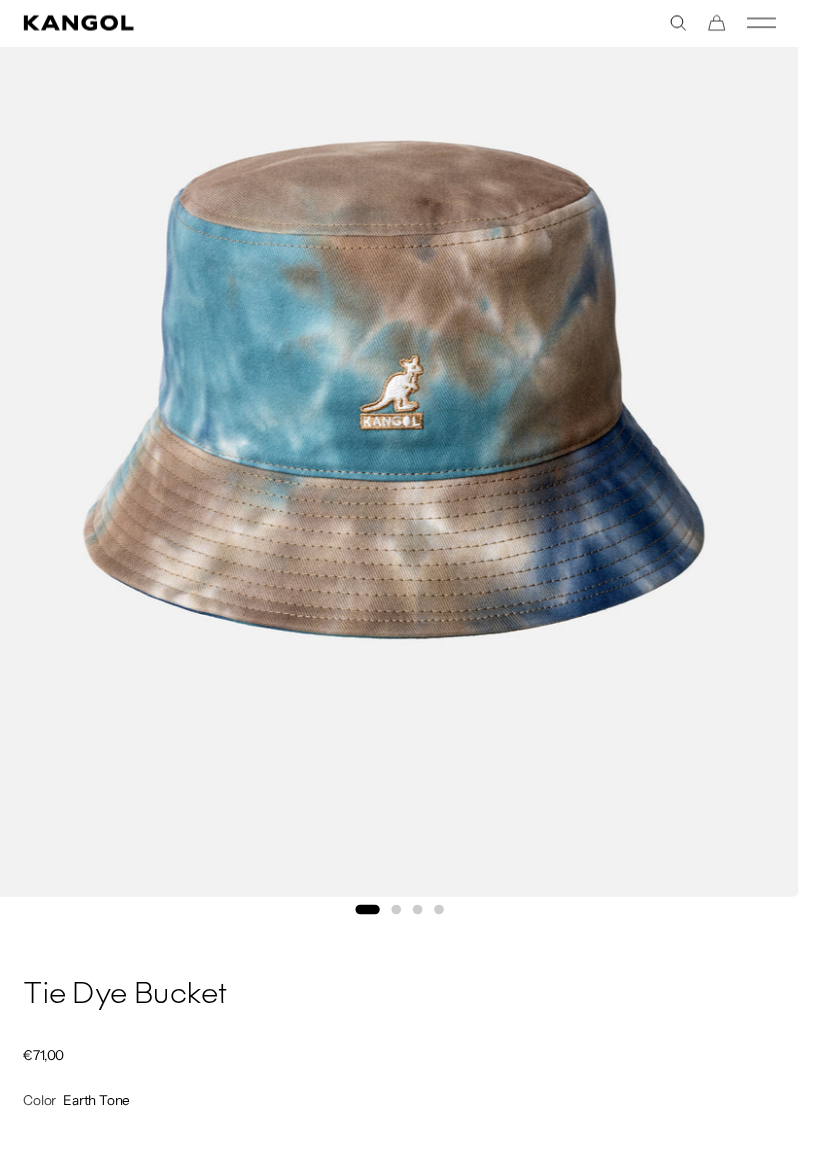 scroll, scrollTop: 294, scrollLeft: 0, axis: vertical 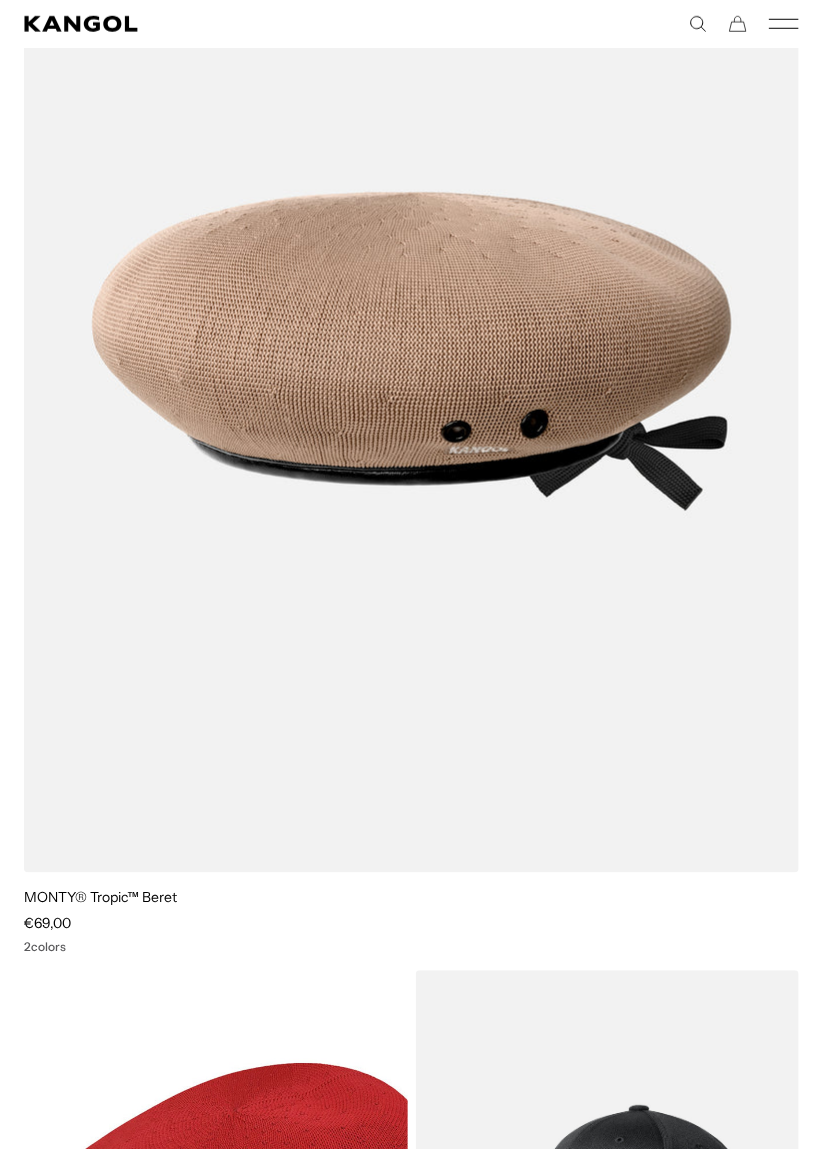 click 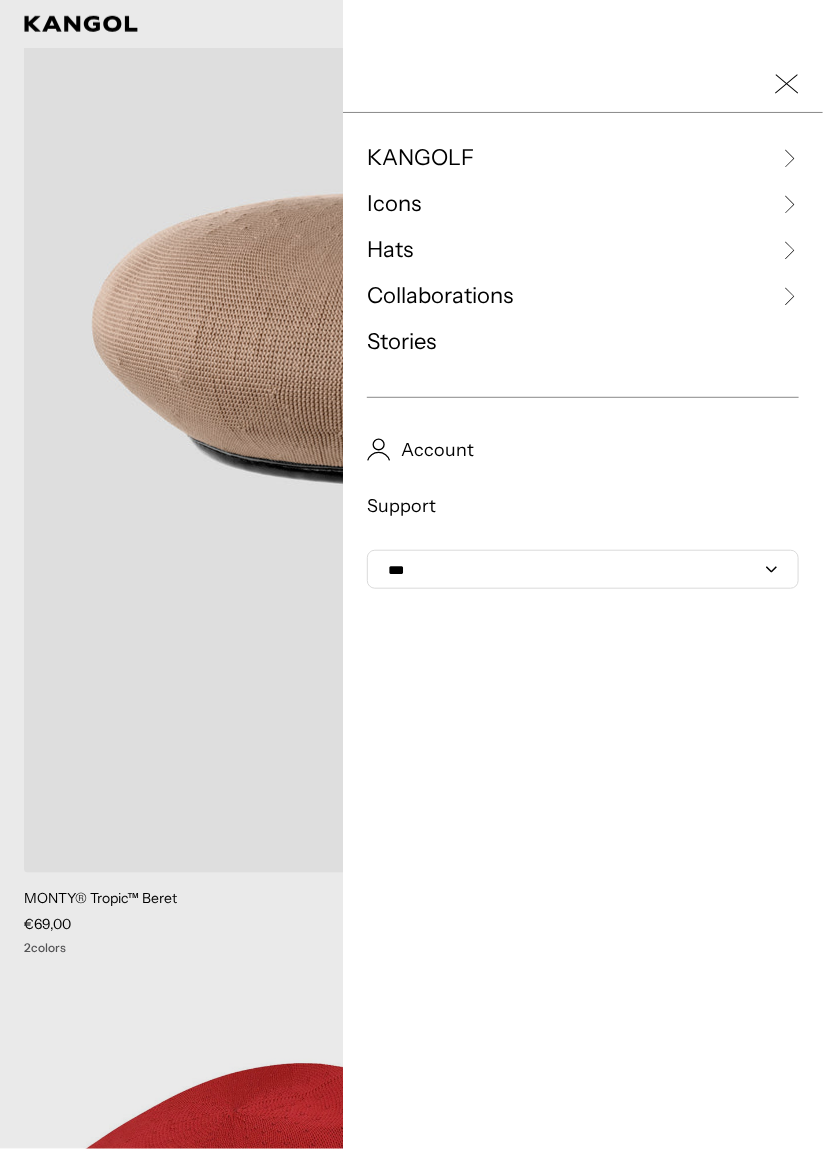 click on "Hats" at bounding box center [583, 250] 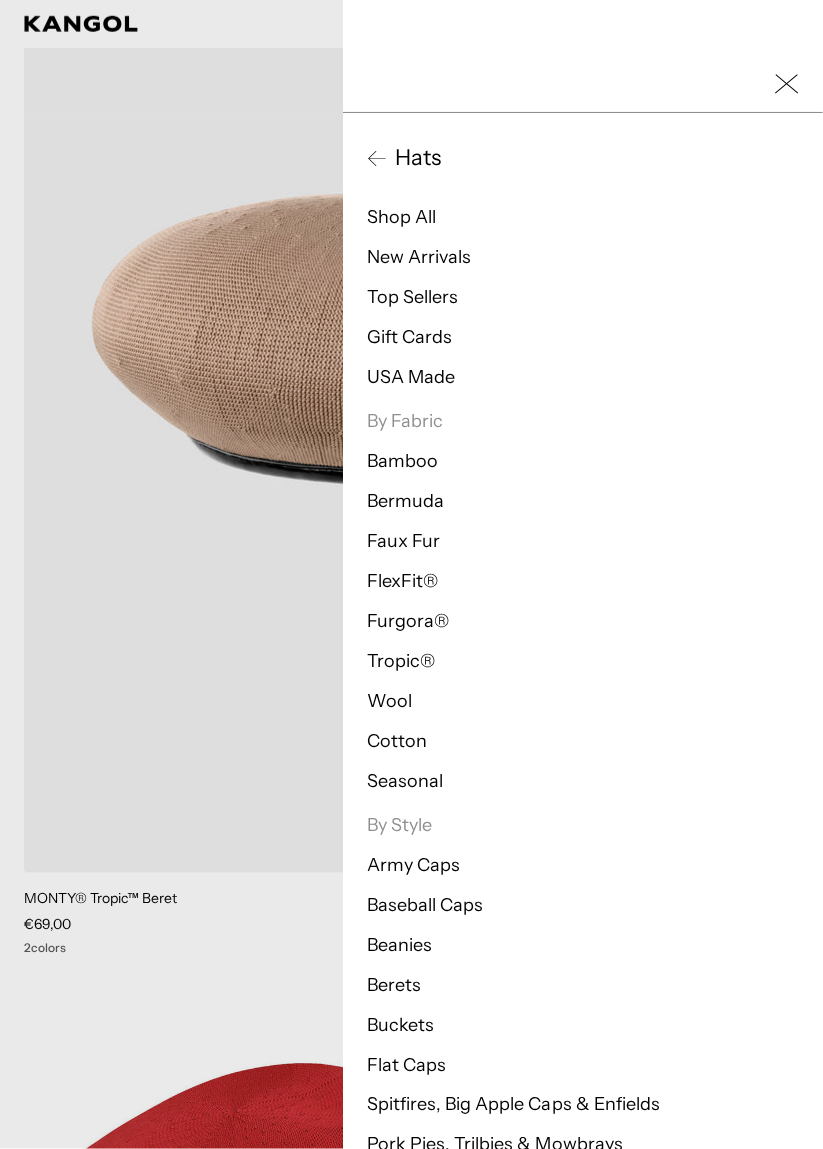 click on "Berets" at bounding box center [394, 985] 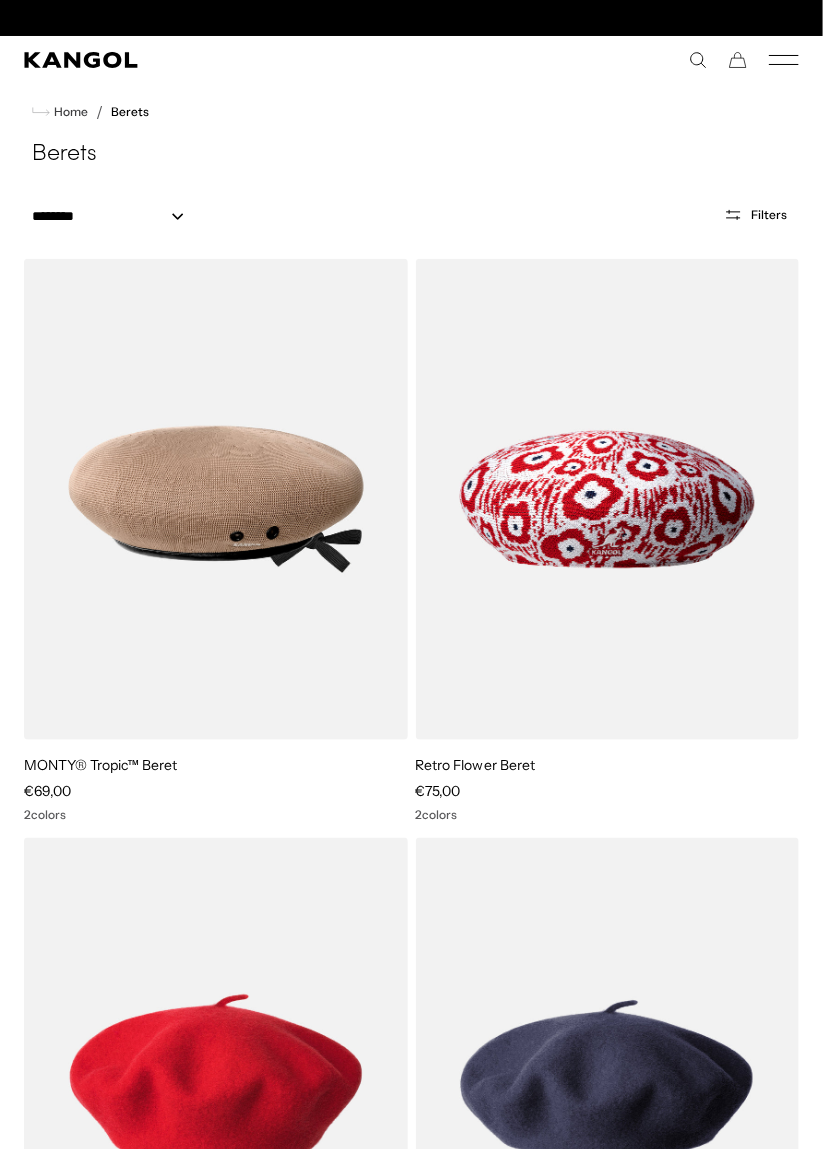 scroll, scrollTop: 0, scrollLeft: 0, axis: both 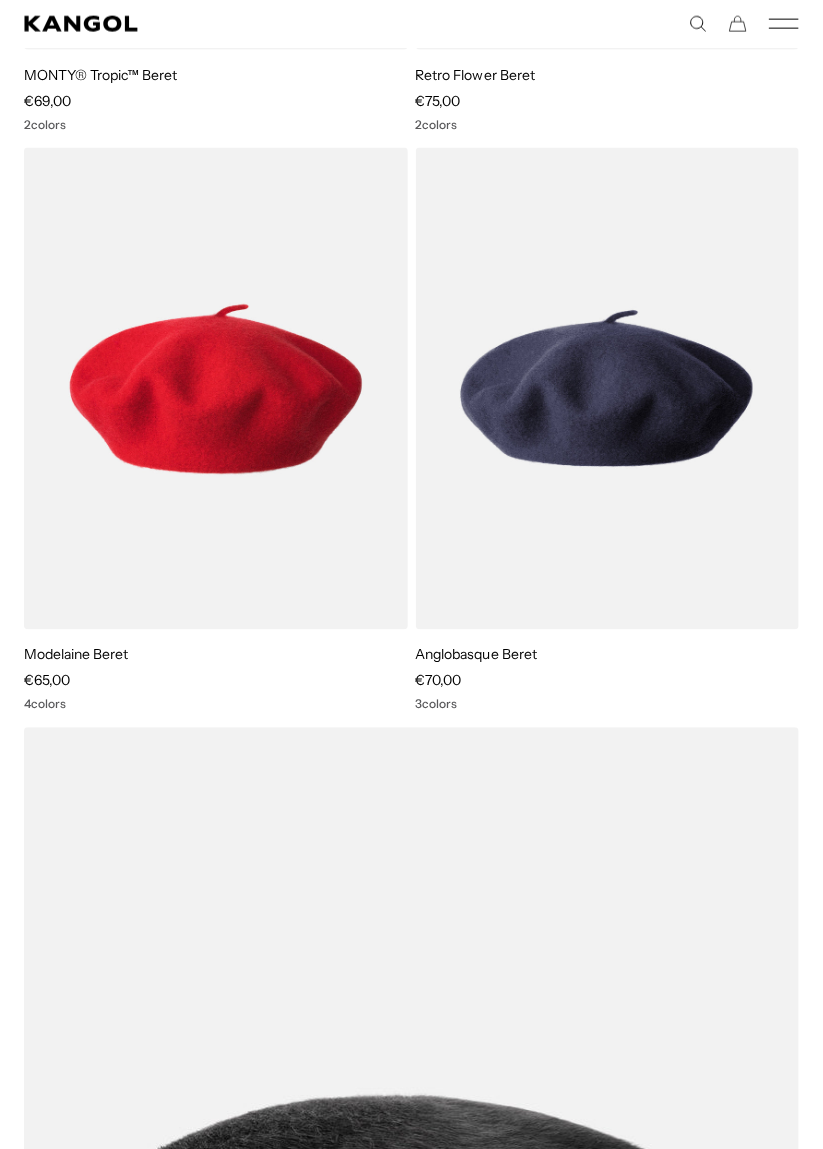 click at bounding box center (0, 0) 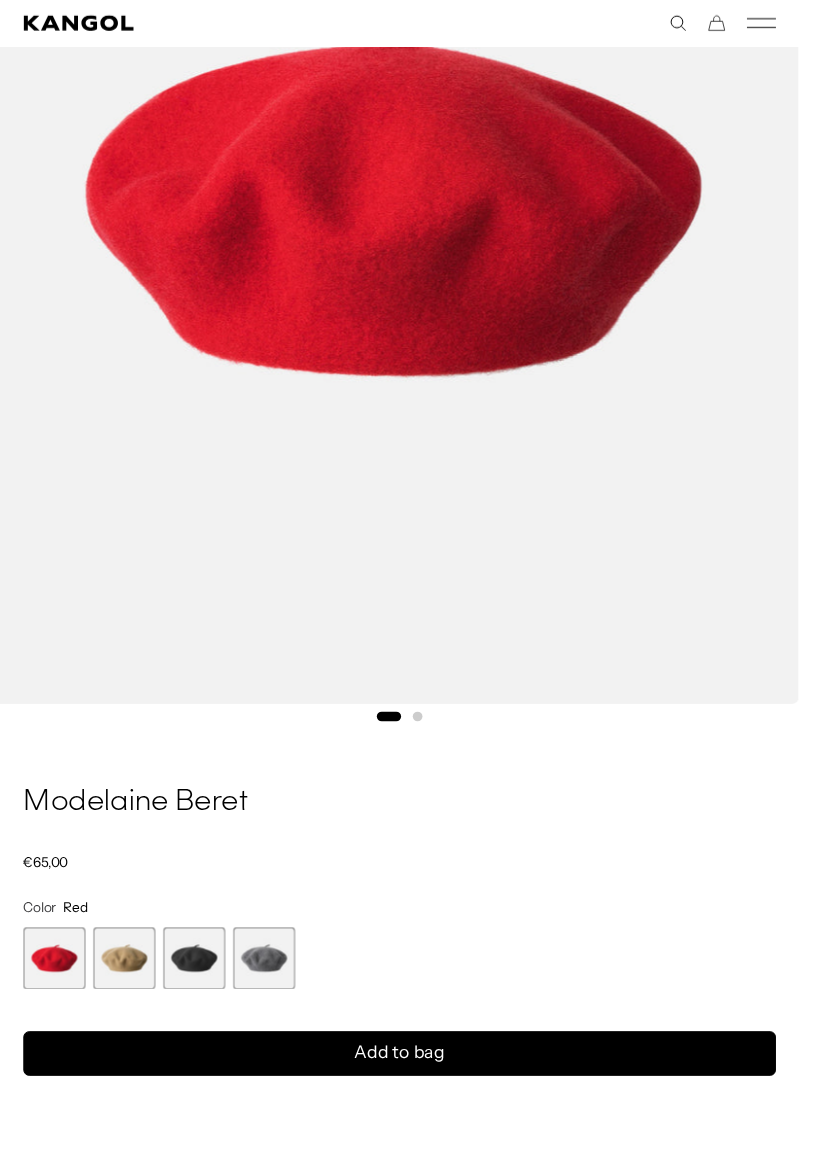 scroll, scrollTop: 493, scrollLeft: 0, axis: vertical 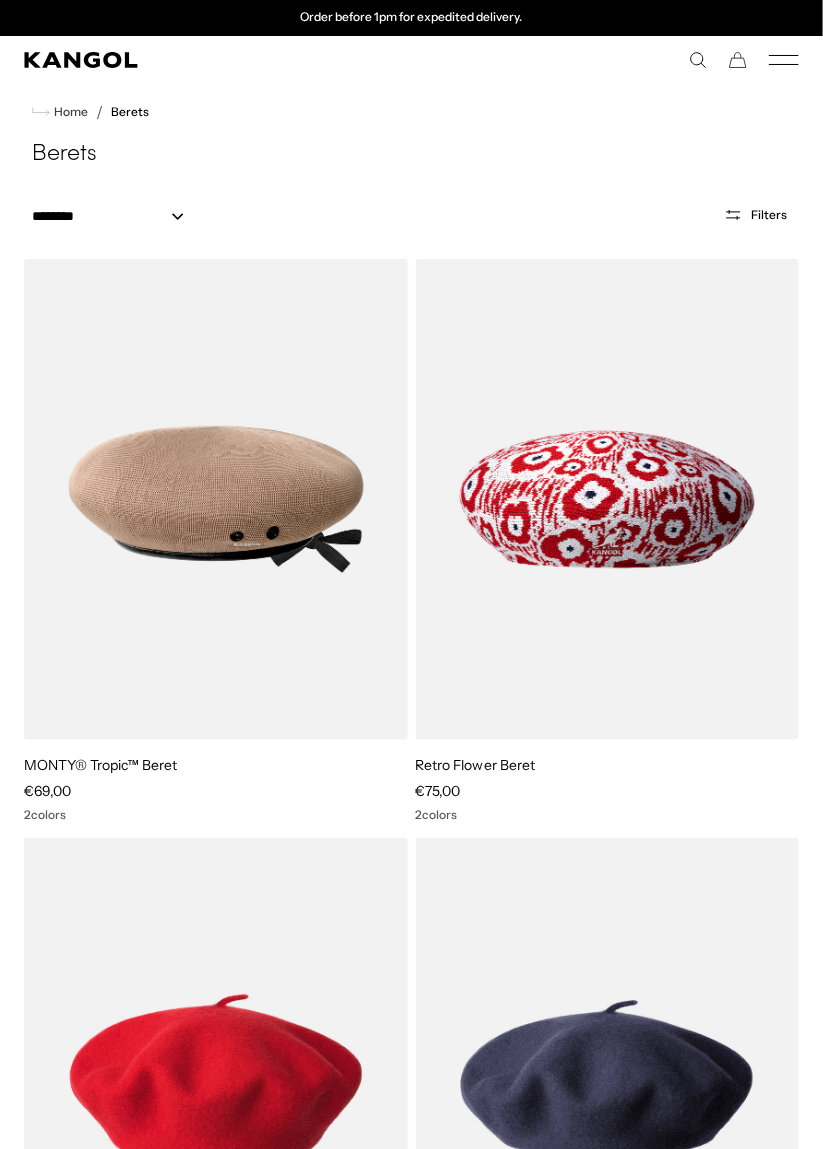 click at bounding box center (0, 0) 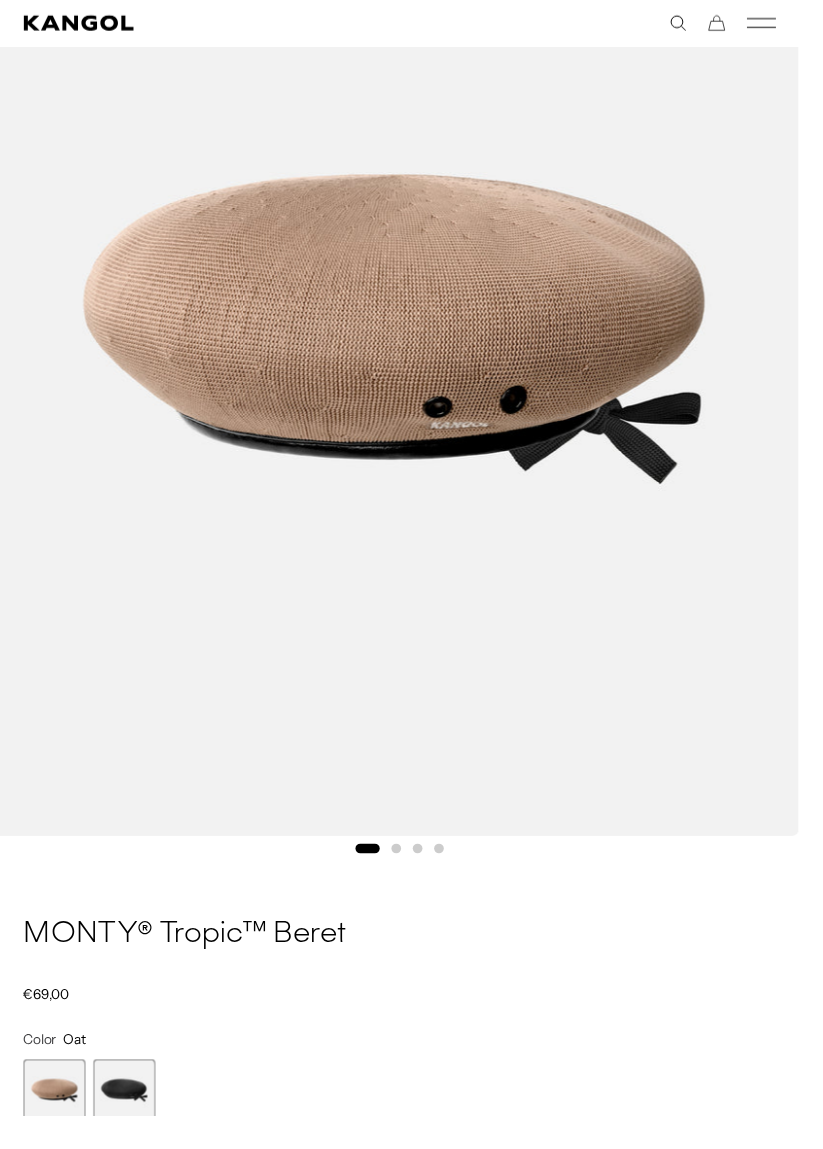 scroll, scrollTop: 0, scrollLeft: 0, axis: both 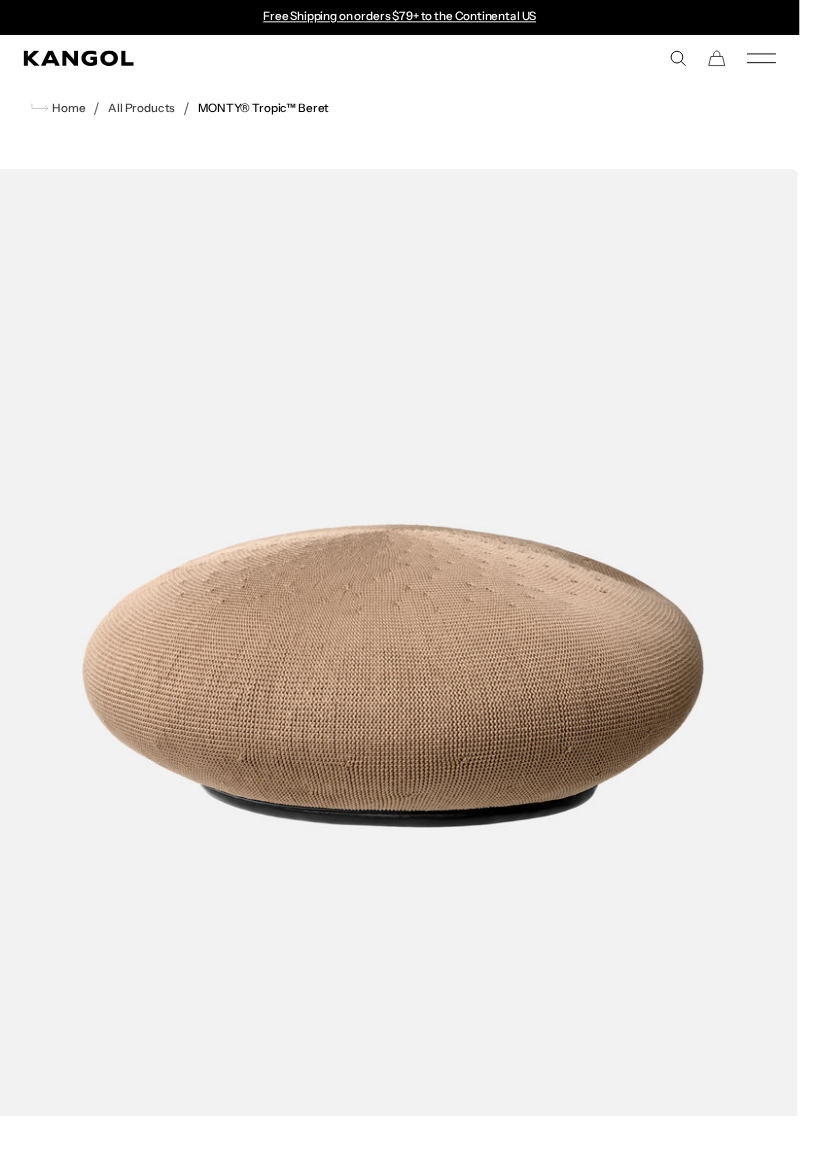 click 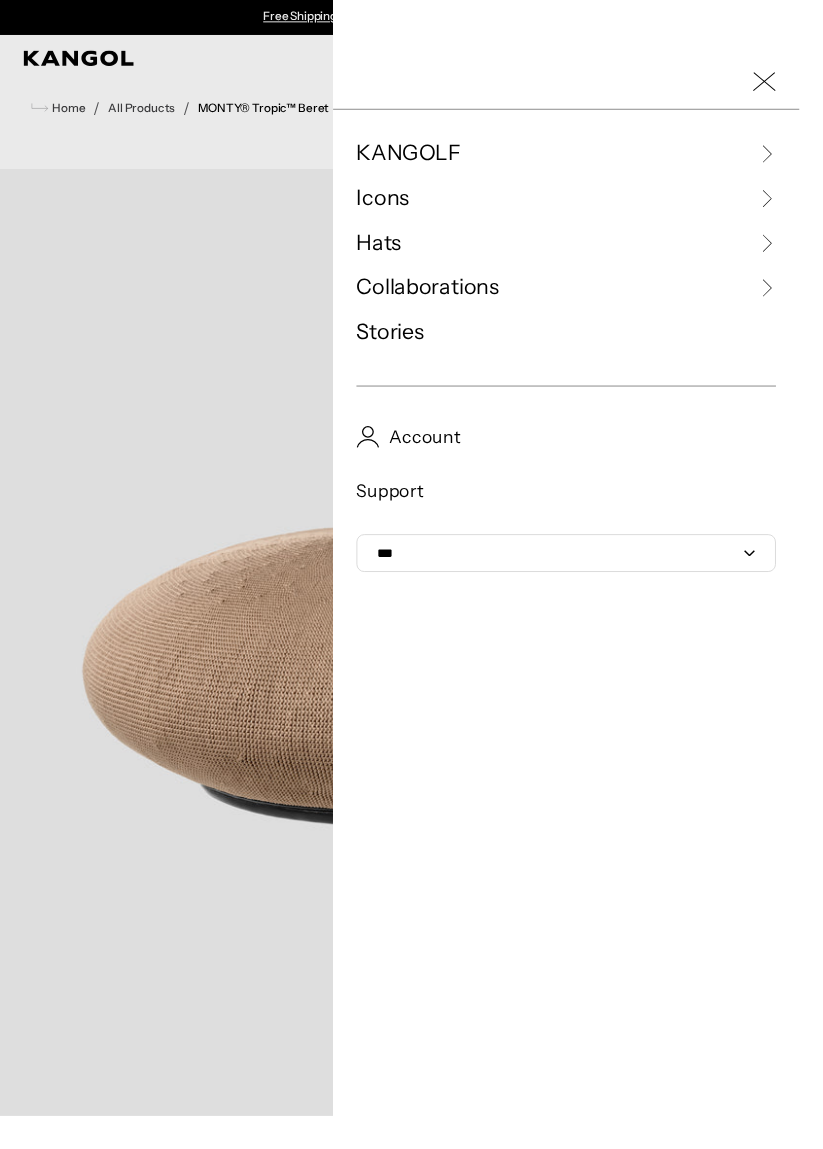 click on "Hats" at bounding box center (583, 250) 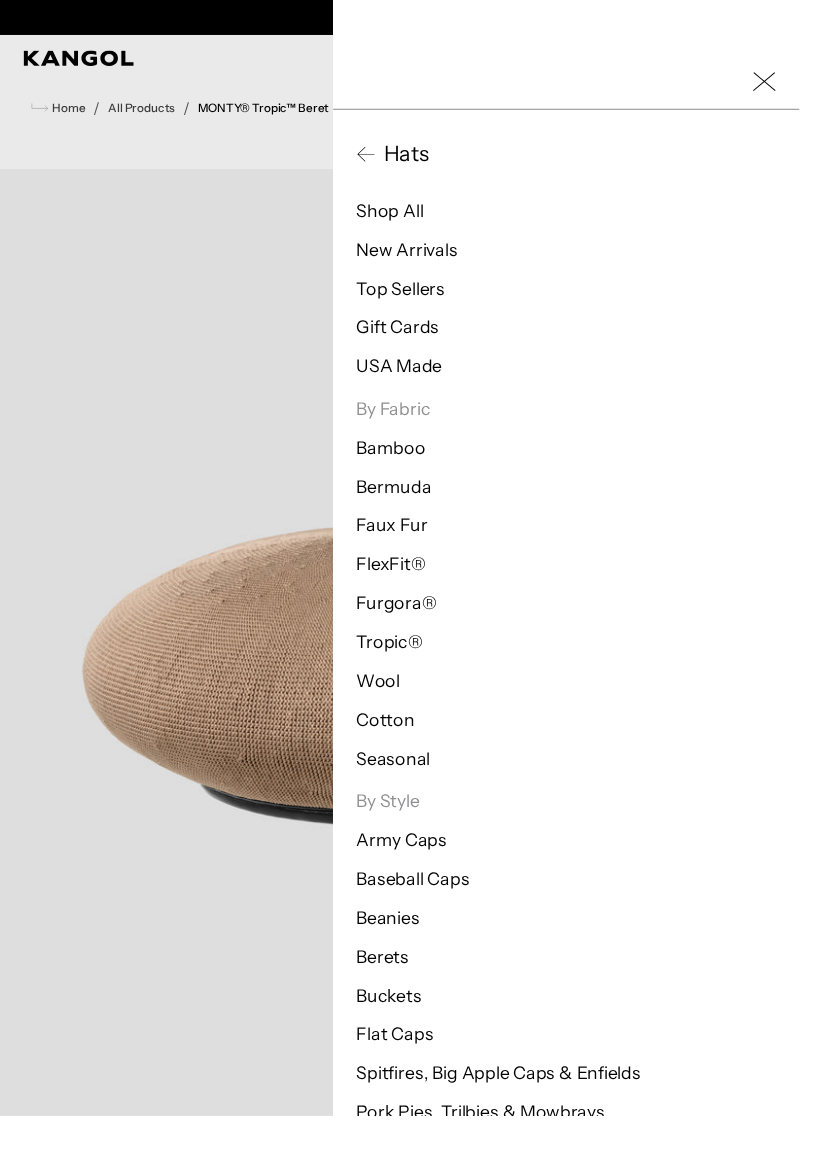 scroll, scrollTop: 0, scrollLeft: 412, axis: horizontal 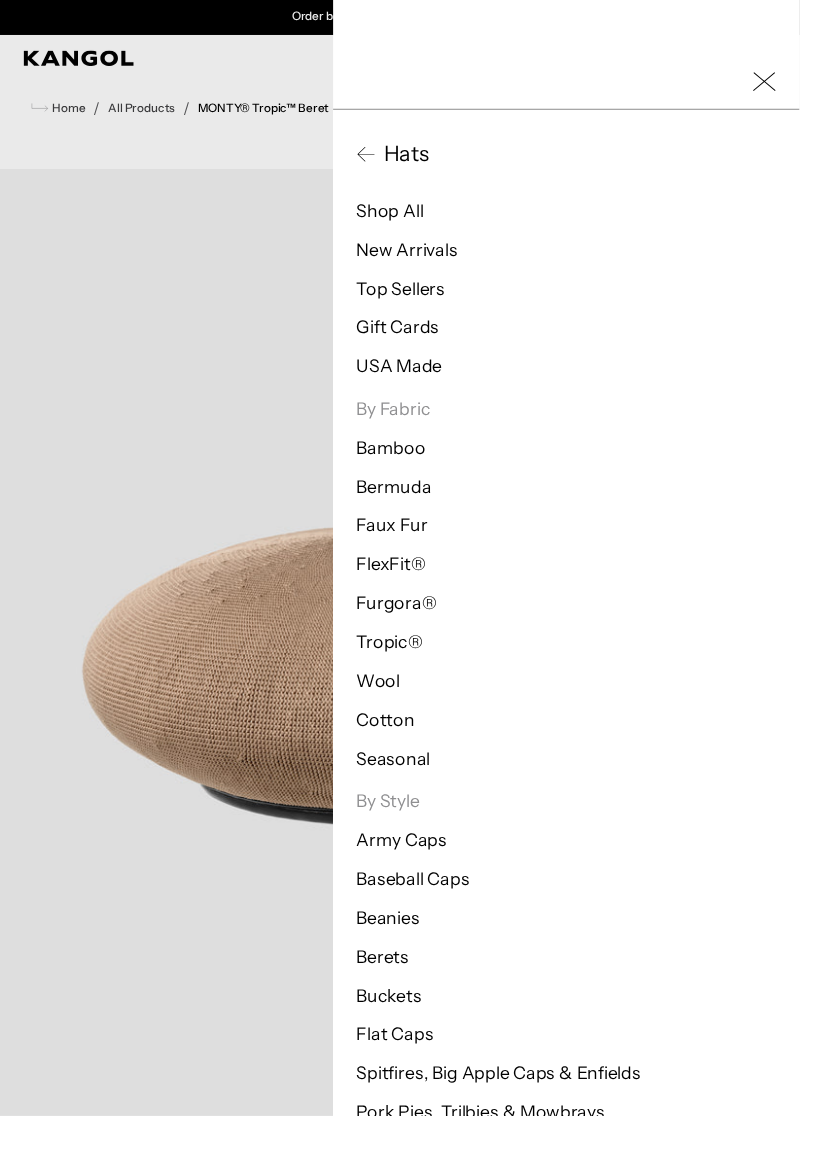 click on "Flat Caps" at bounding box center (406, 1065) 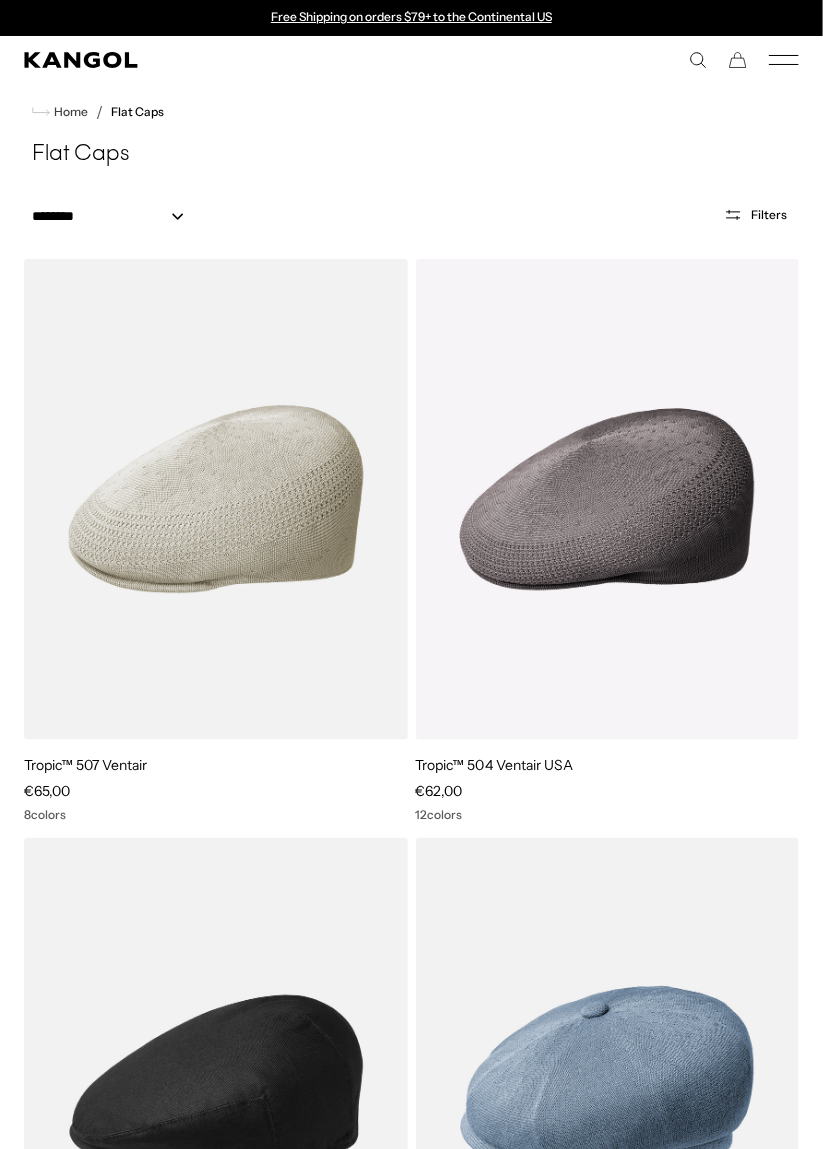 scroll, scrollTop: 1148, scrollLeft: 0, axis: vertical 